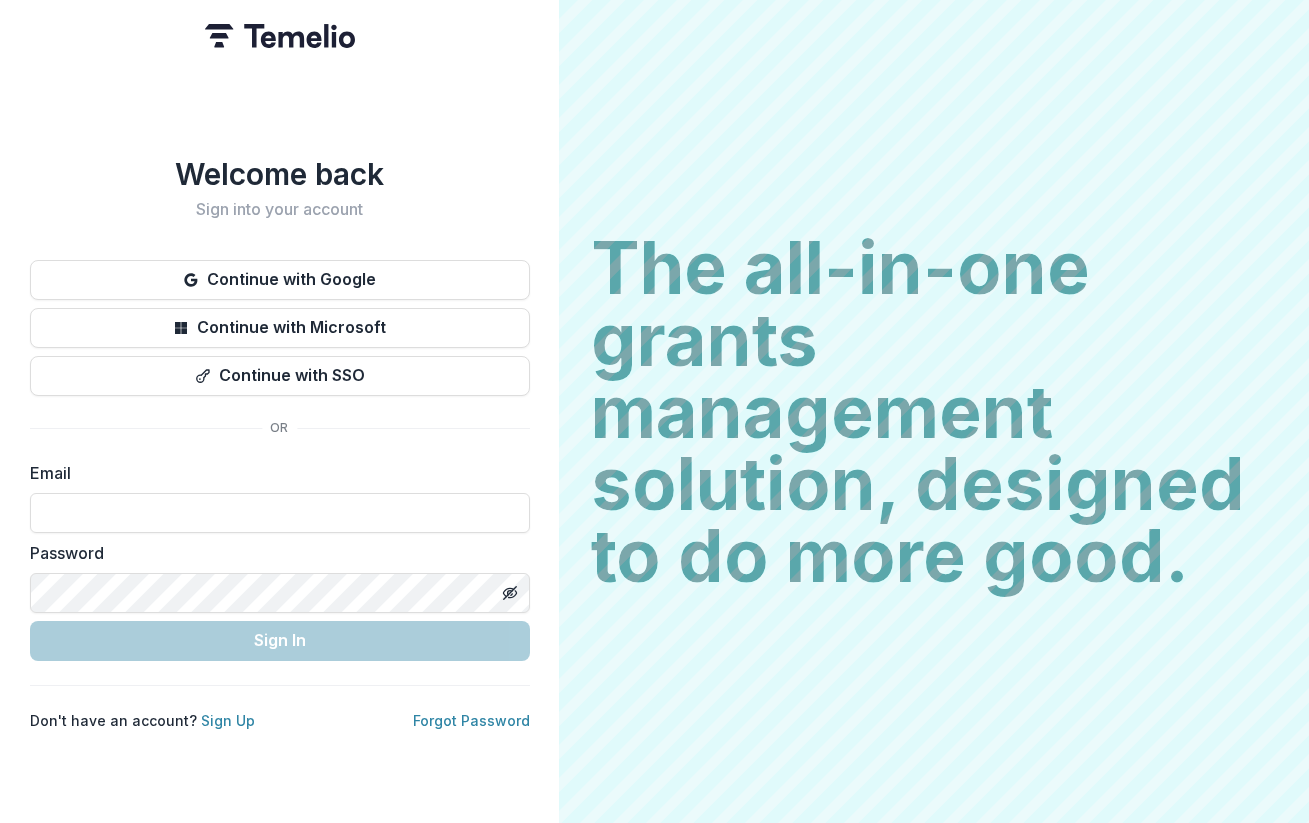 scroll, scrollTop: 0, scrollLeft: 0, axis: both 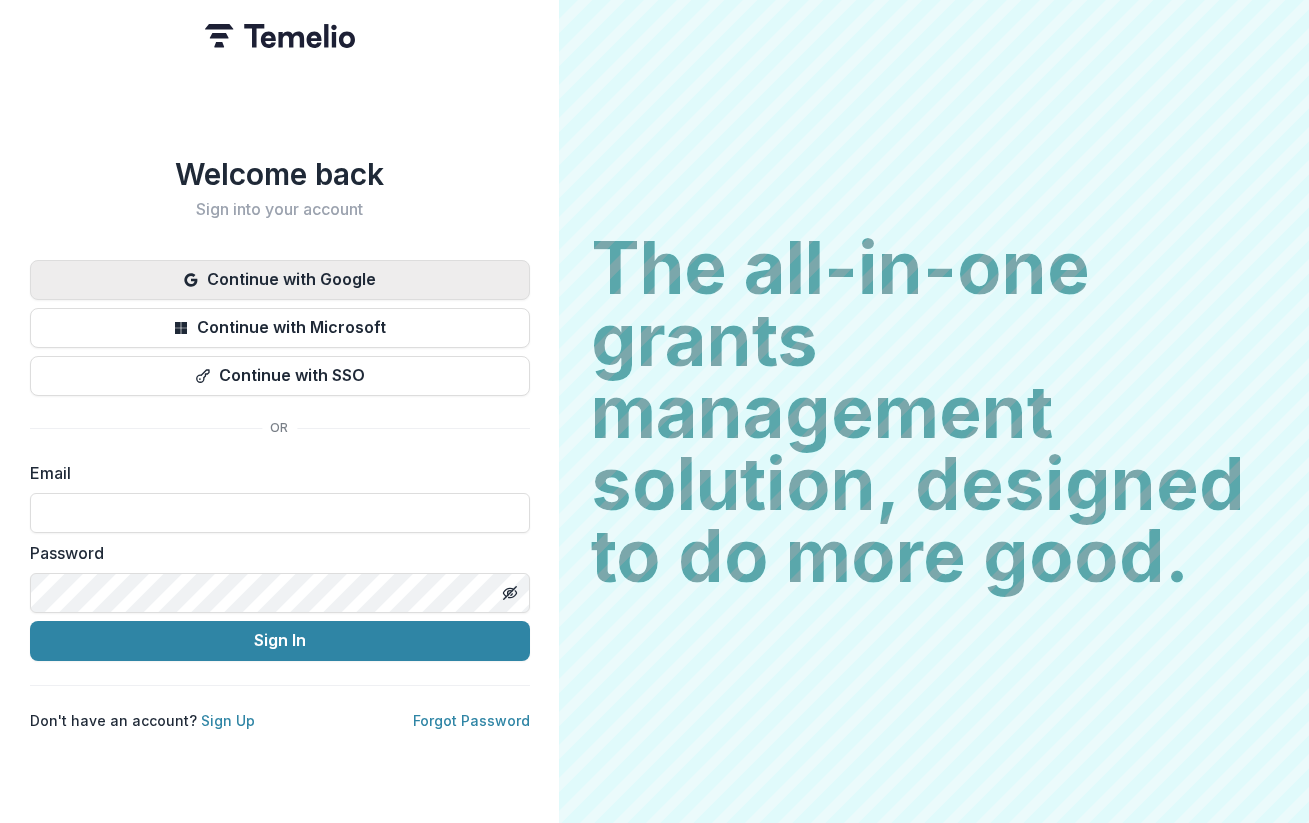 click on "Continue with Google" at bounding box center (280, 280) 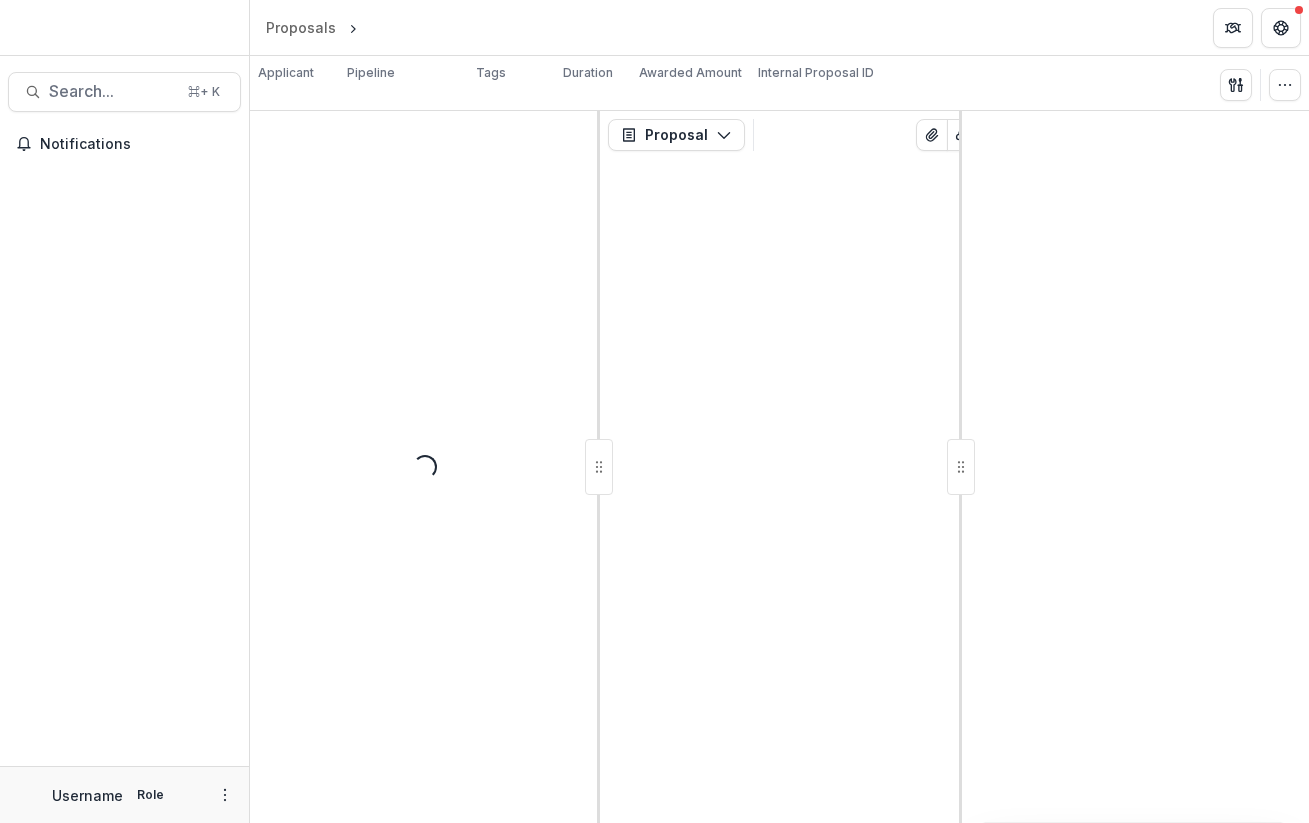 scroll, scrollTop: 0, scrollLeft: 0, axis: both 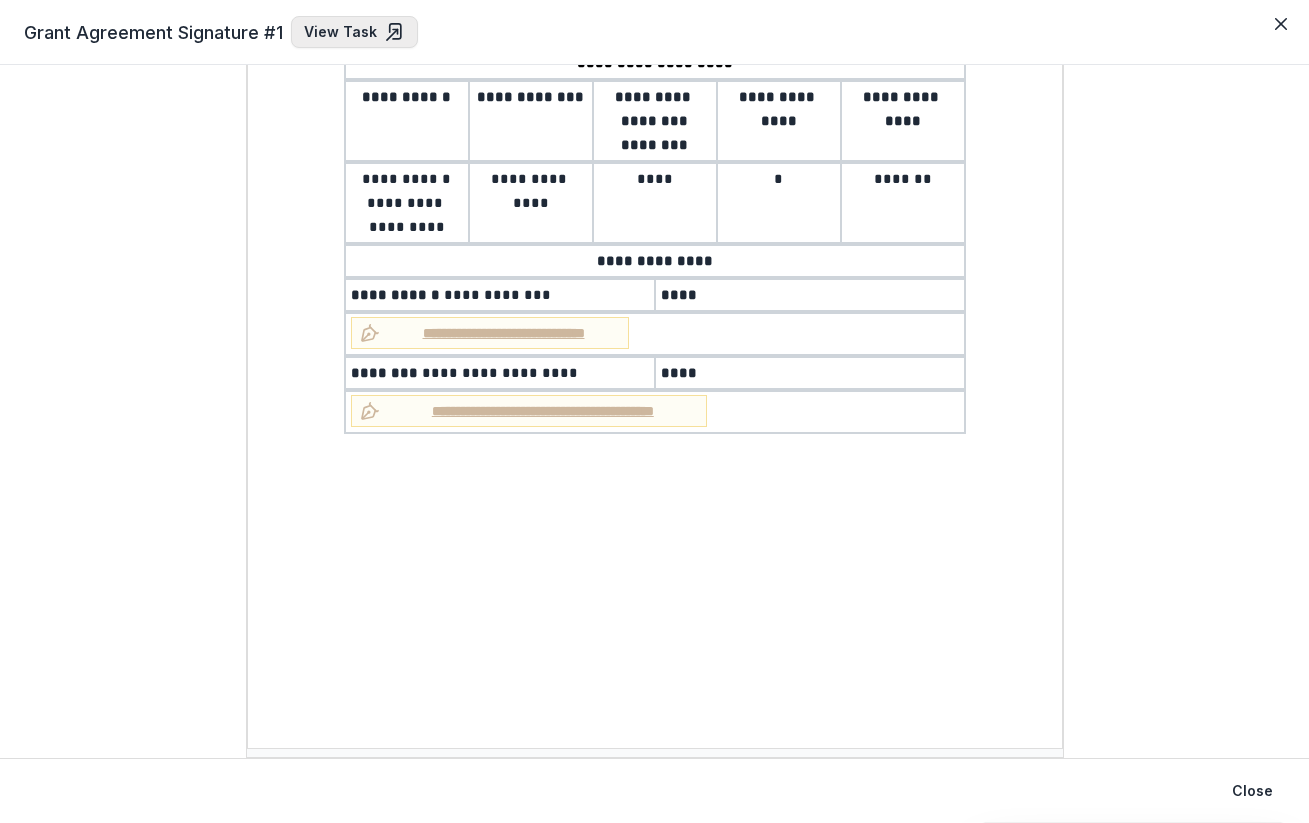 click 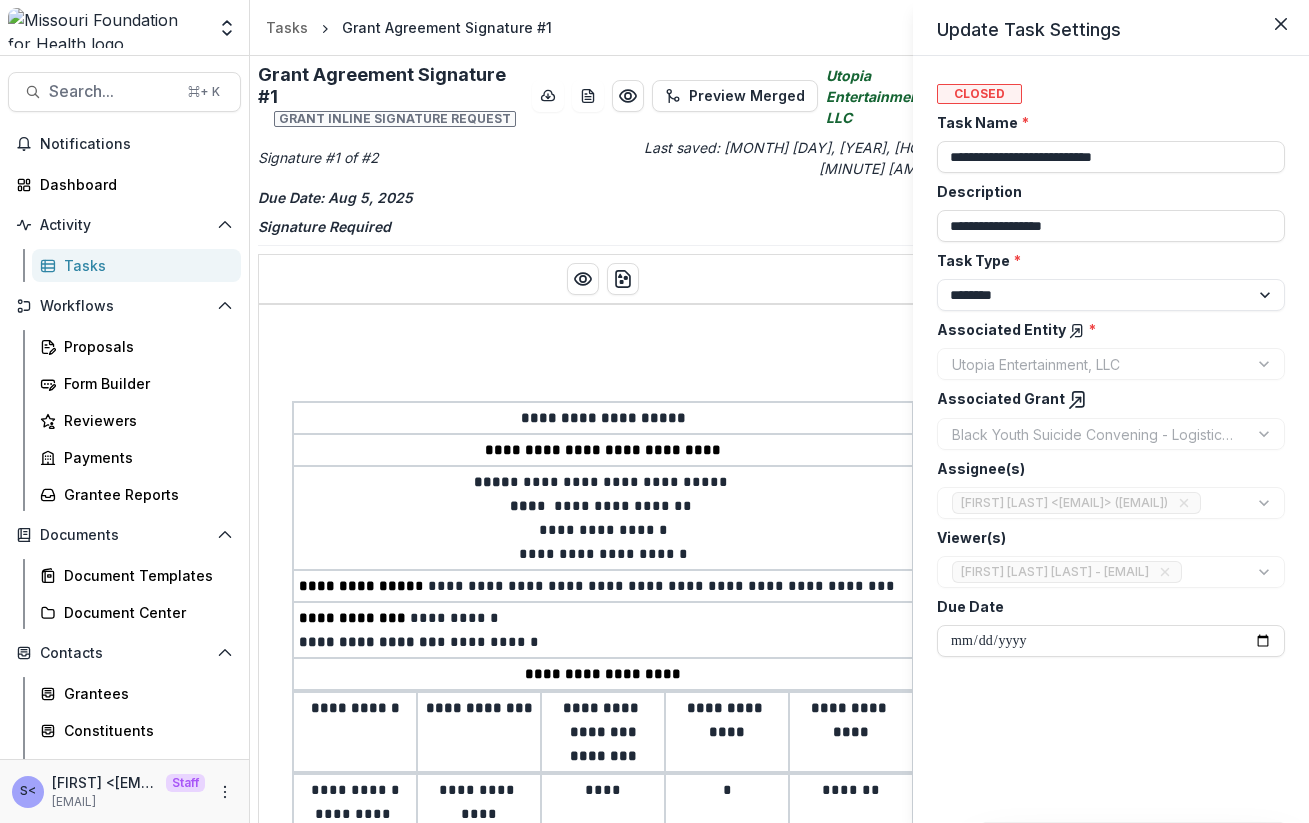 click on "**********" at bounding box center [654, 411] 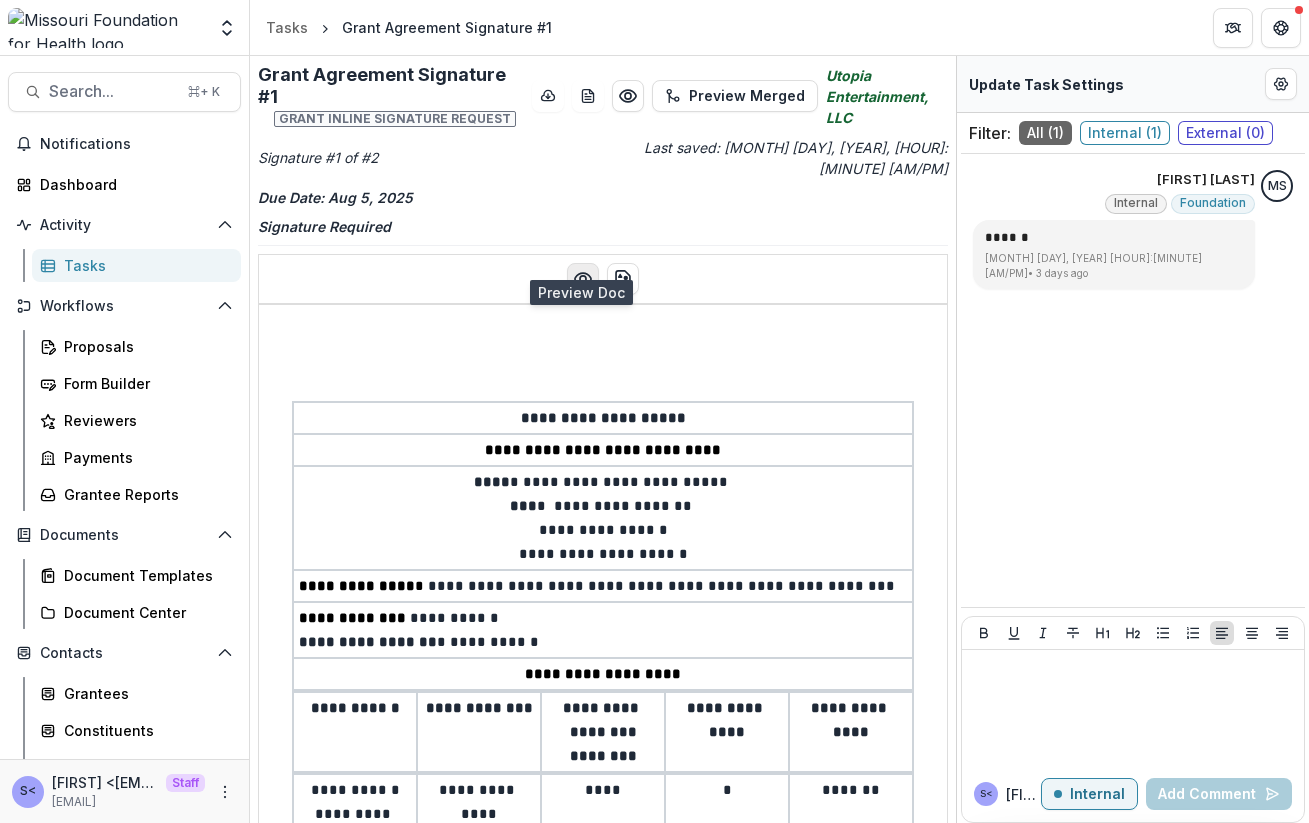 click 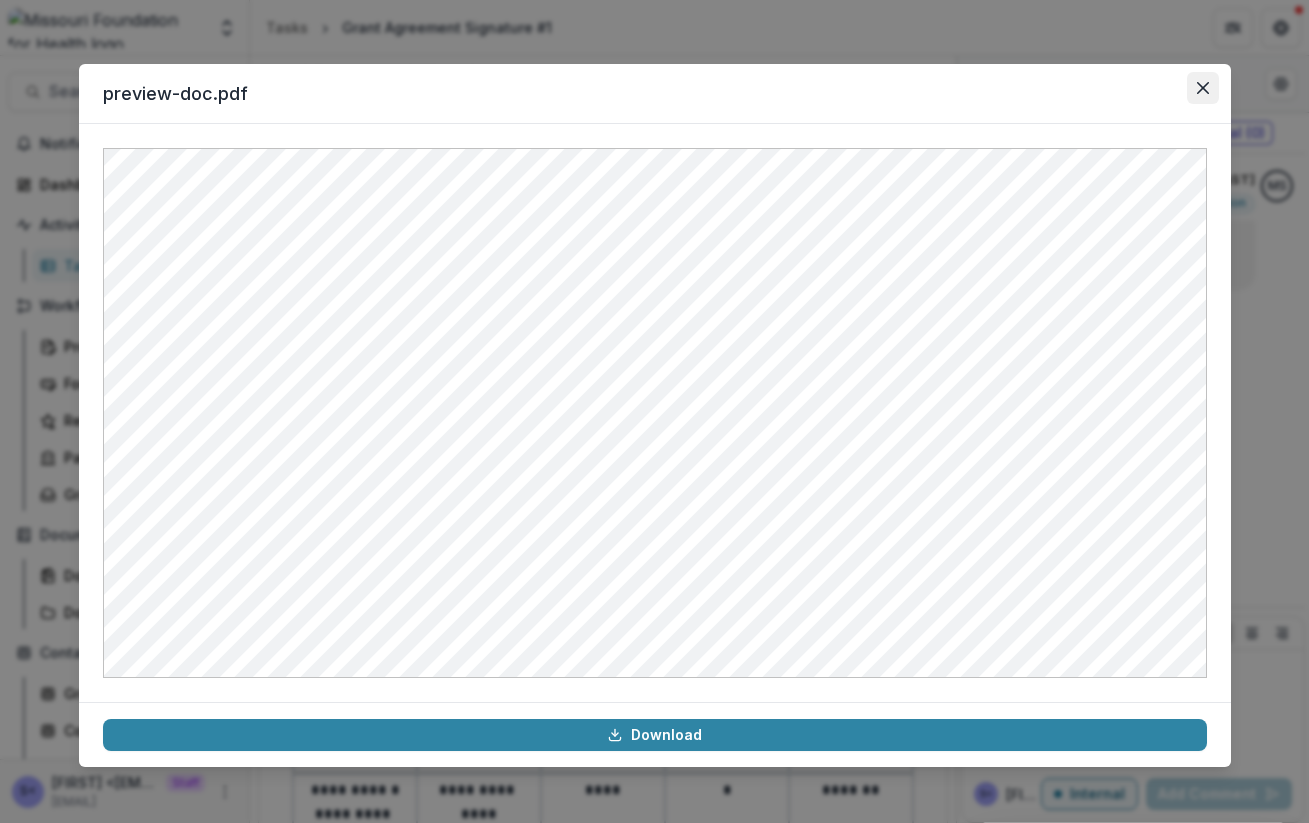 click at bounding box center [1203, 88] 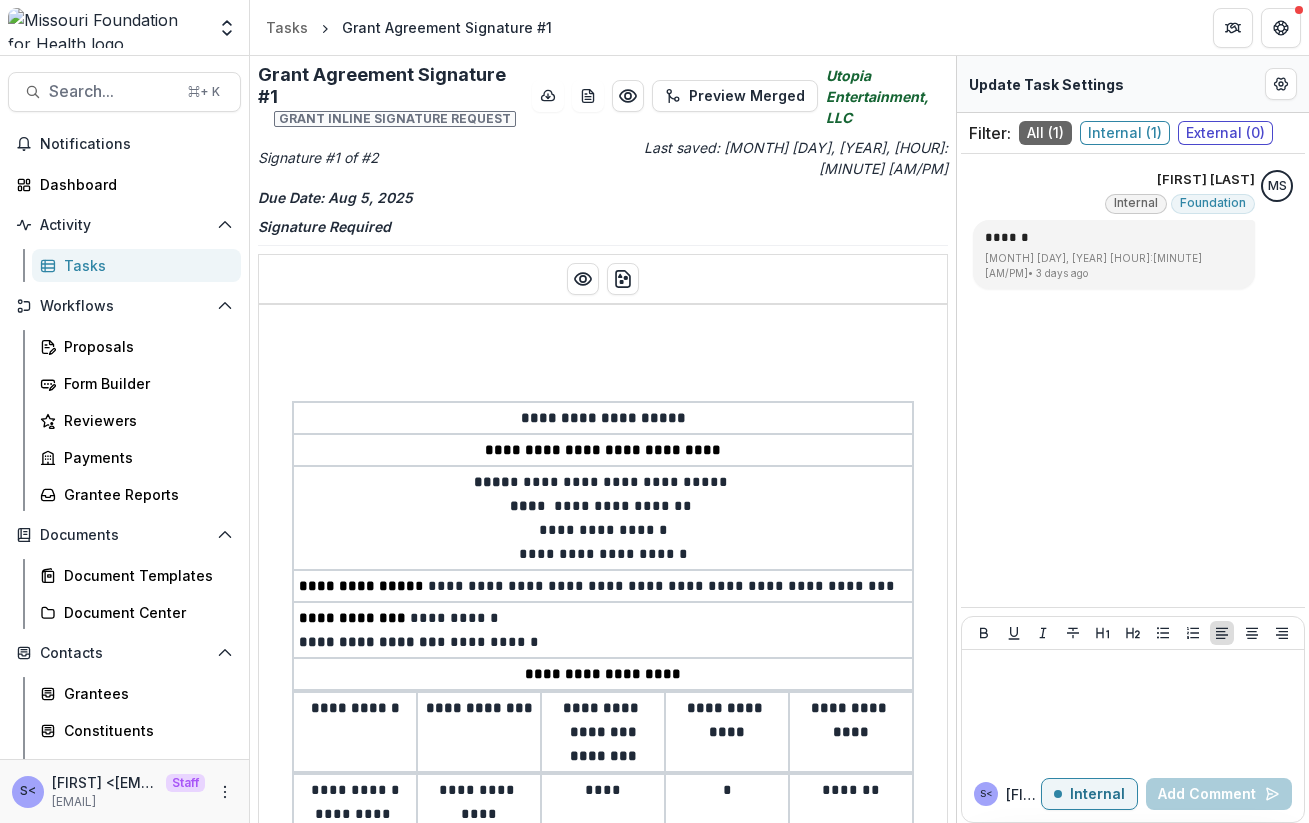 click on "**********" at bounding box center (603, 832) 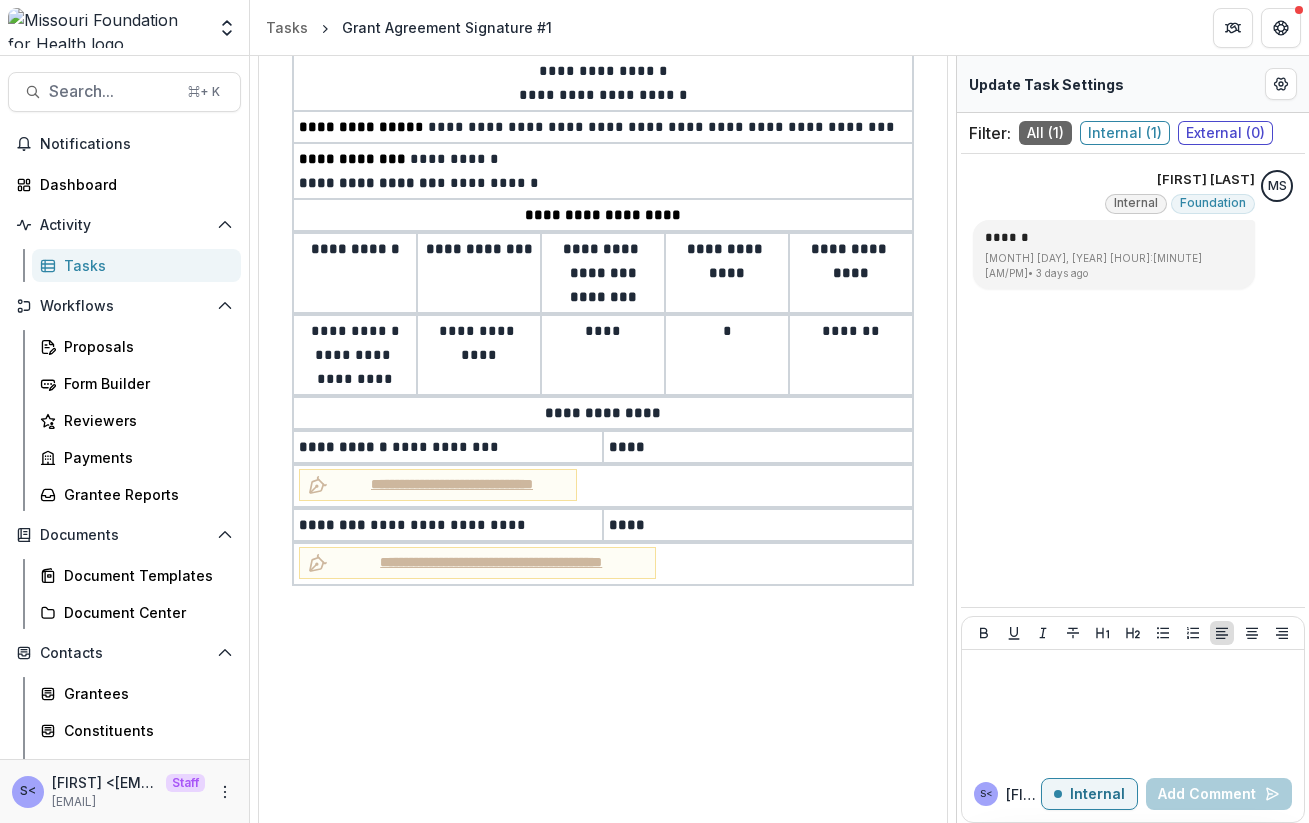 scroll, scrollTop: 463, scrollLeft: 0, axis: vertical 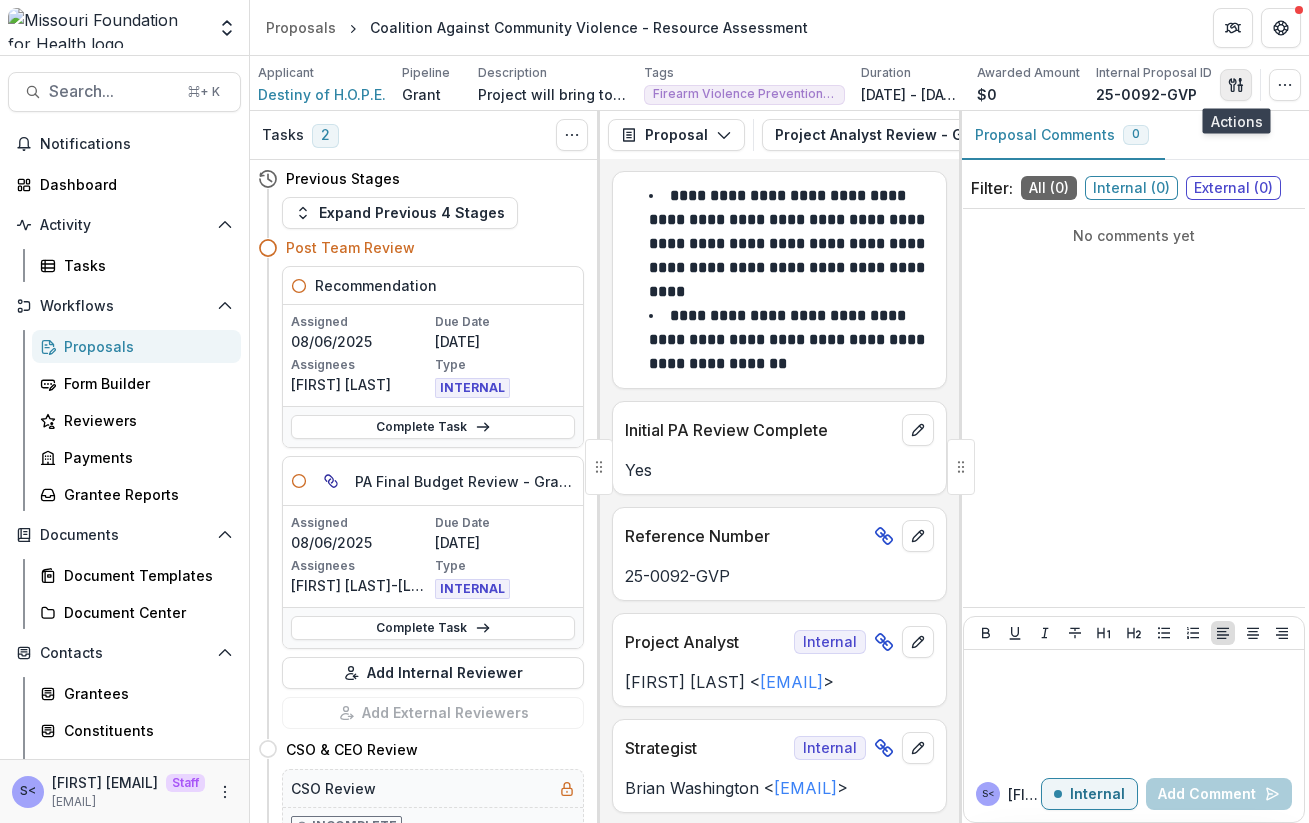 click 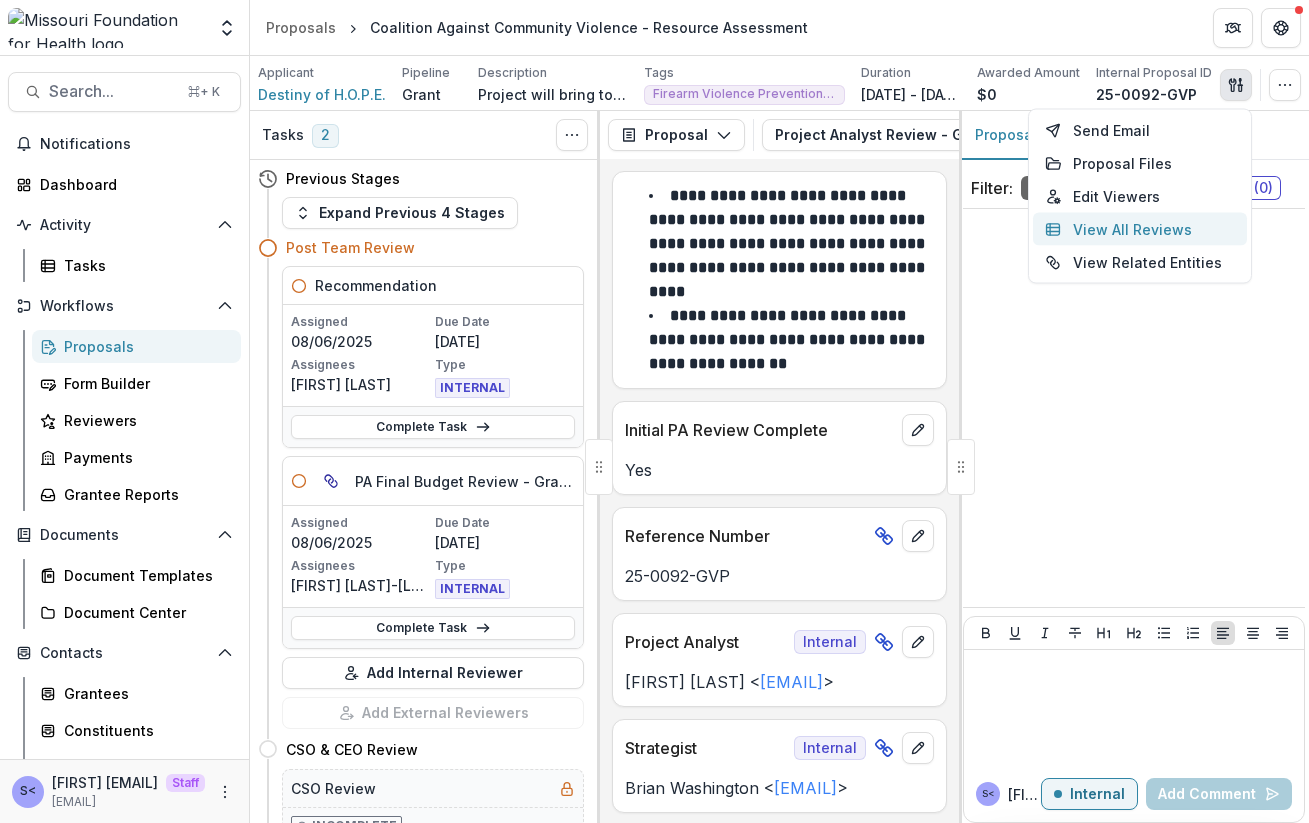 click on "View All Reviews" at bounding box center [1140, 229] 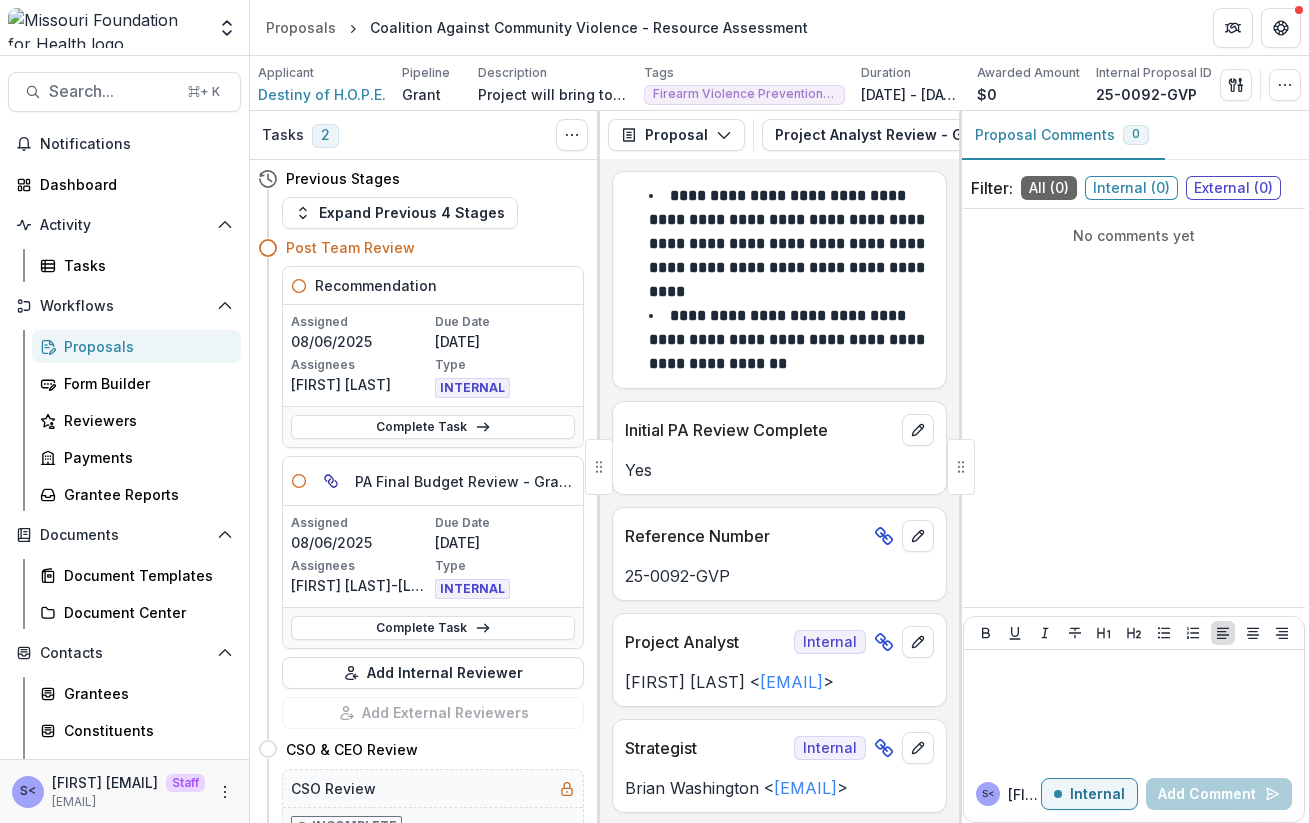 scroll, scrollTop: 0, scrollLeft: 0, axis: both 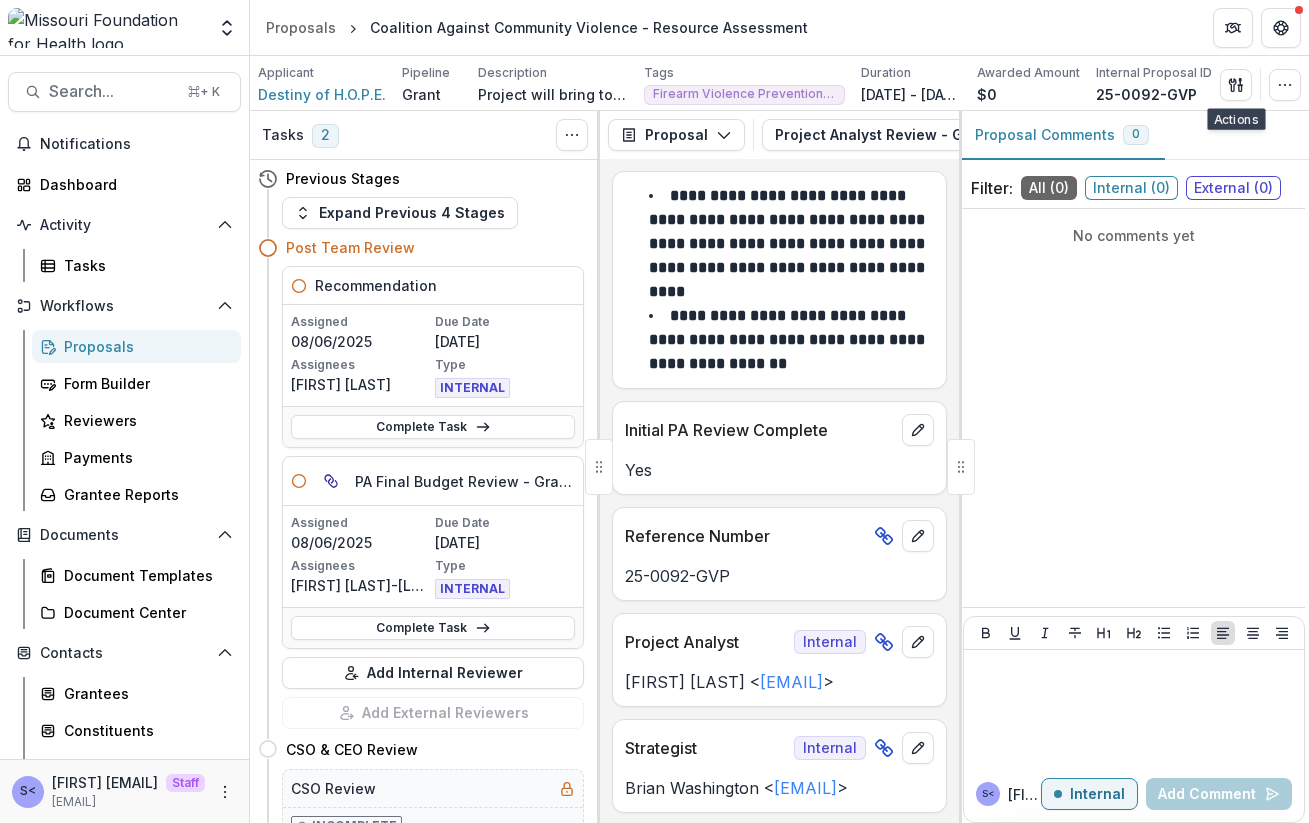 type 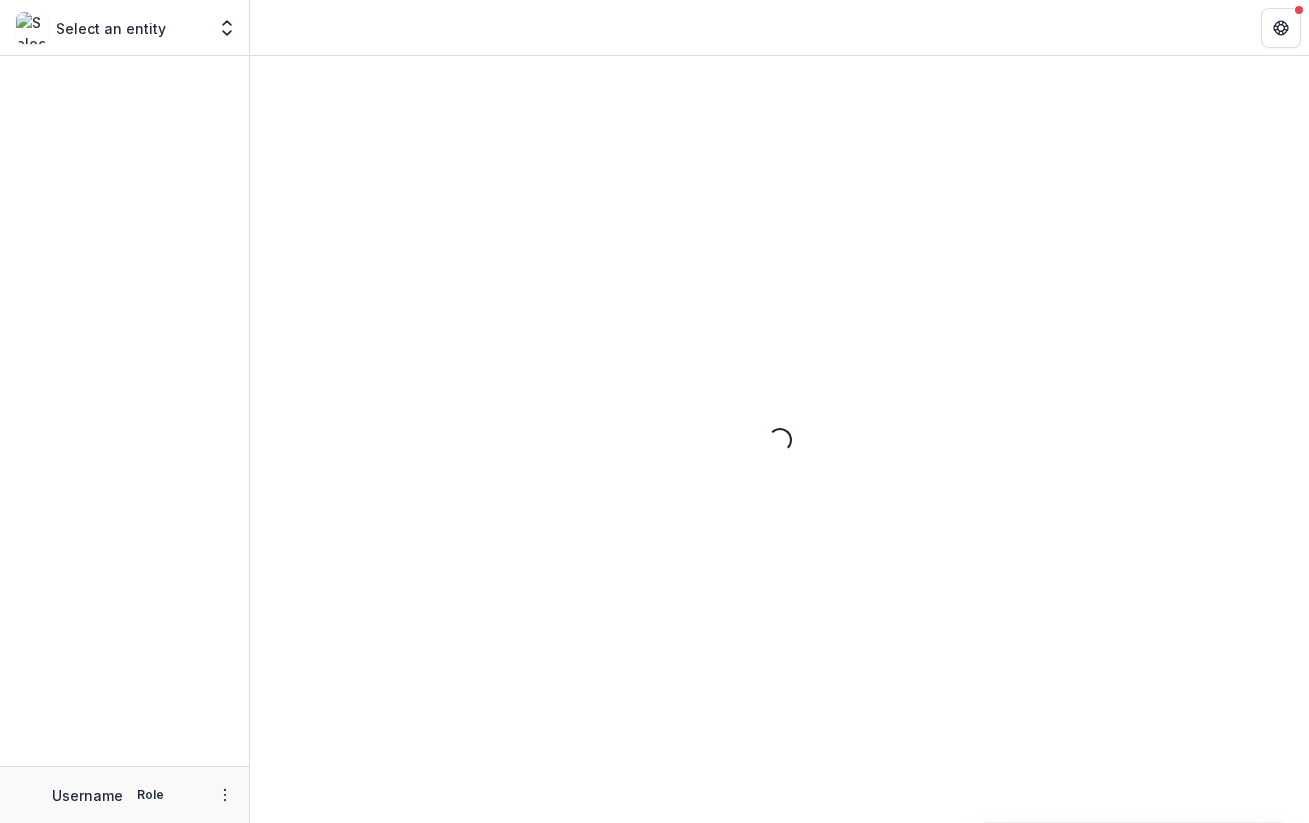 scroll, scrollTop: 0, scrollLeft: 0, axis: both 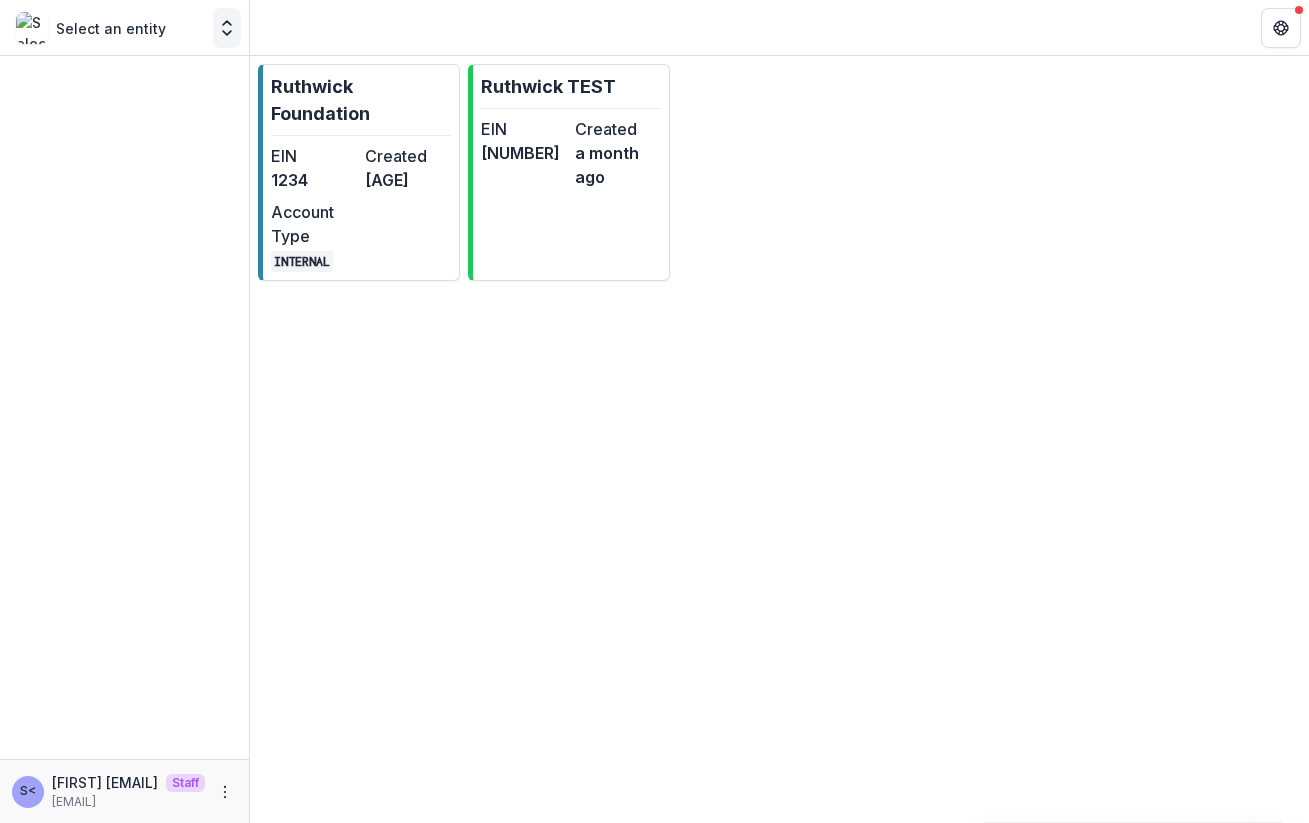 click 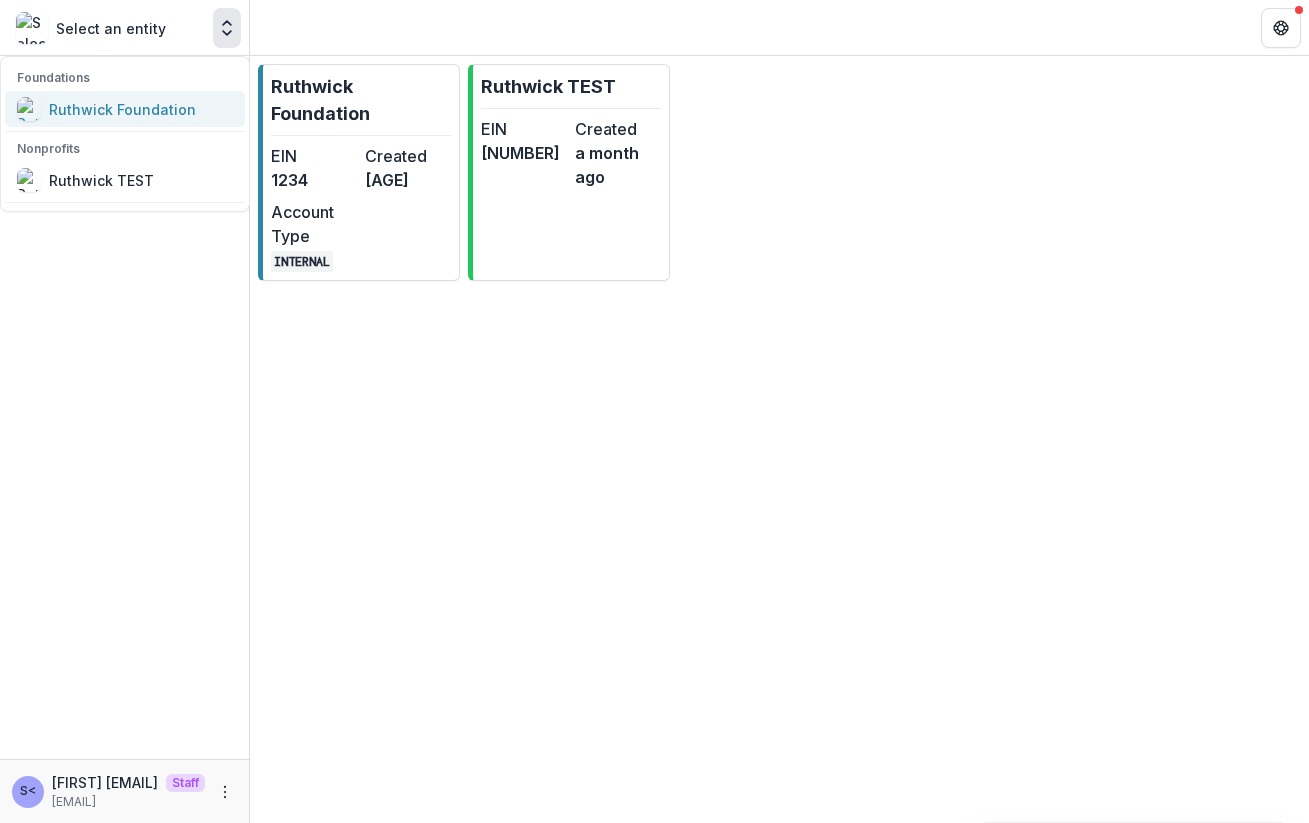 click on "Ruthwick Foundation" at bounding box center [125, 109] 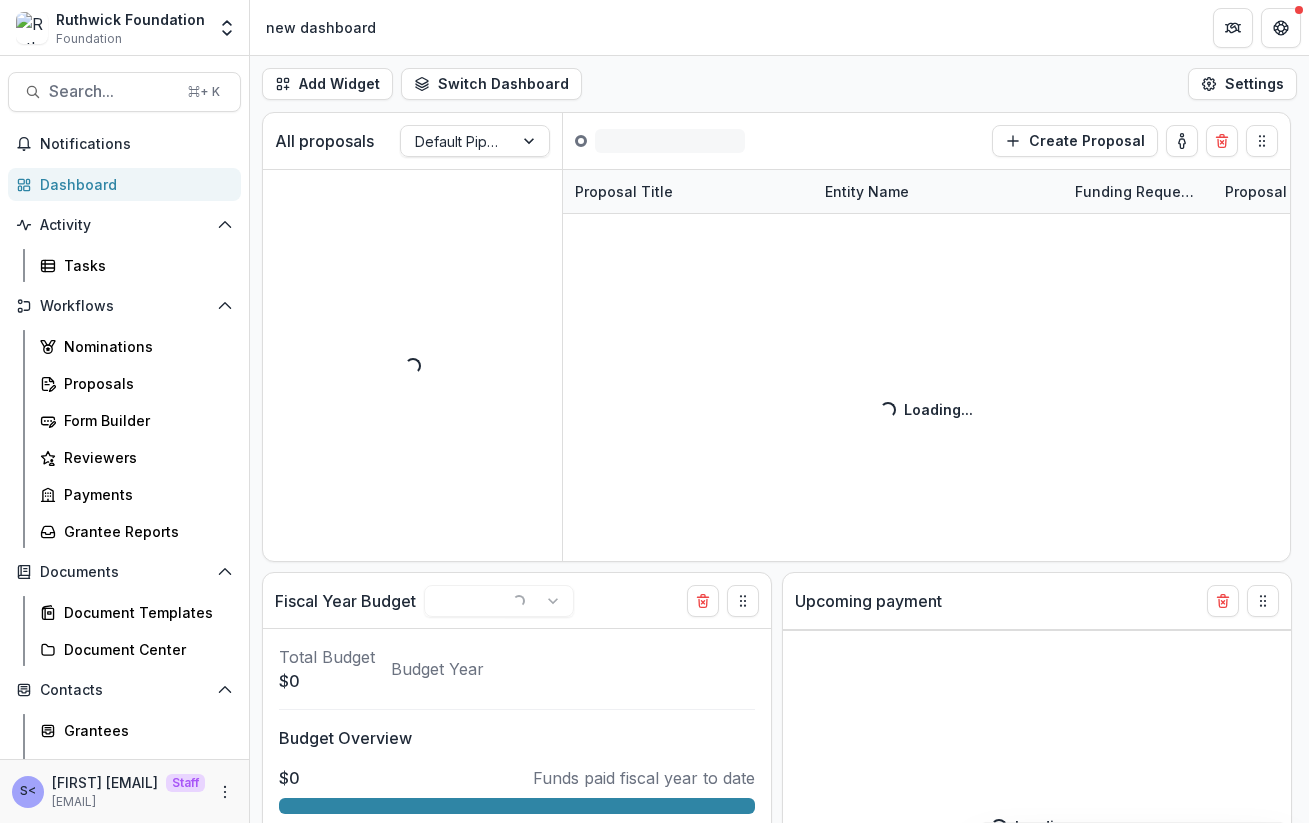 select on "******" 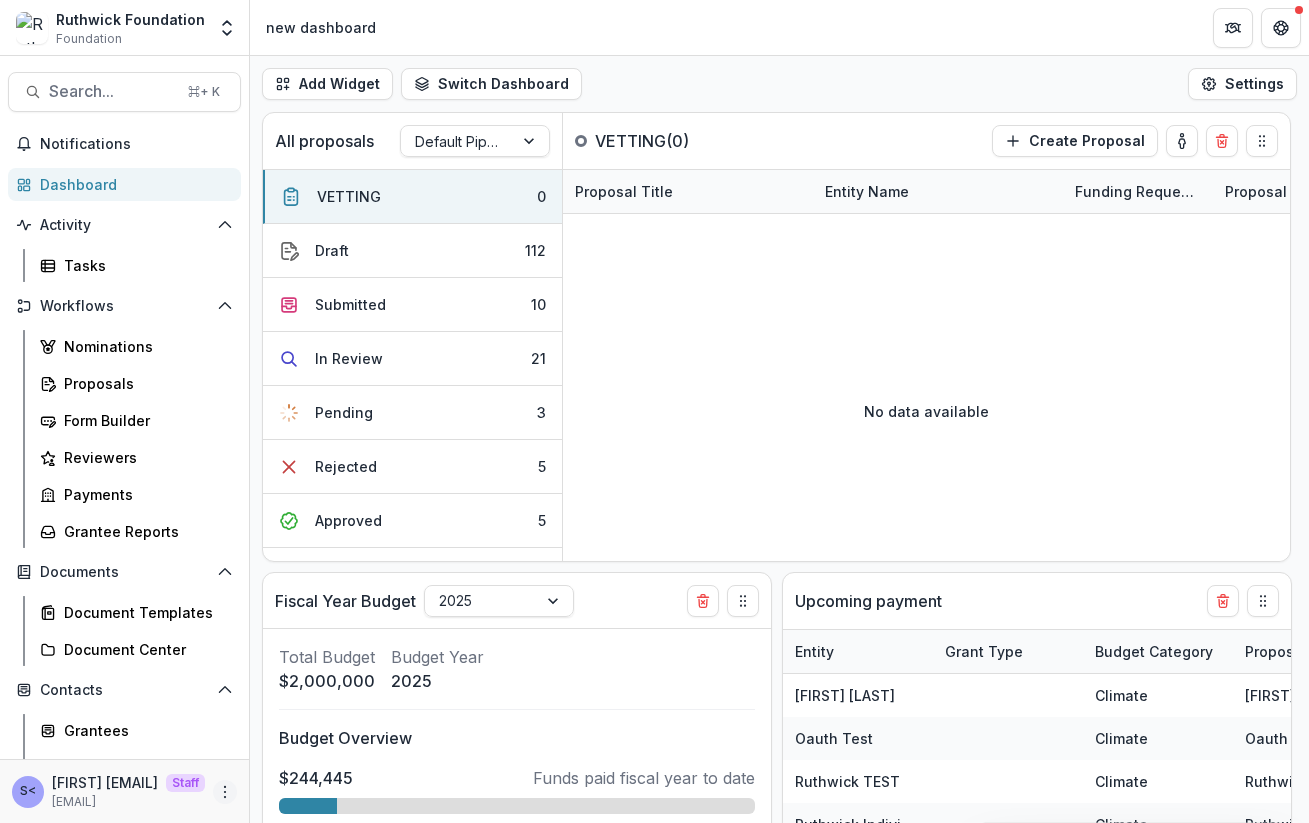 click 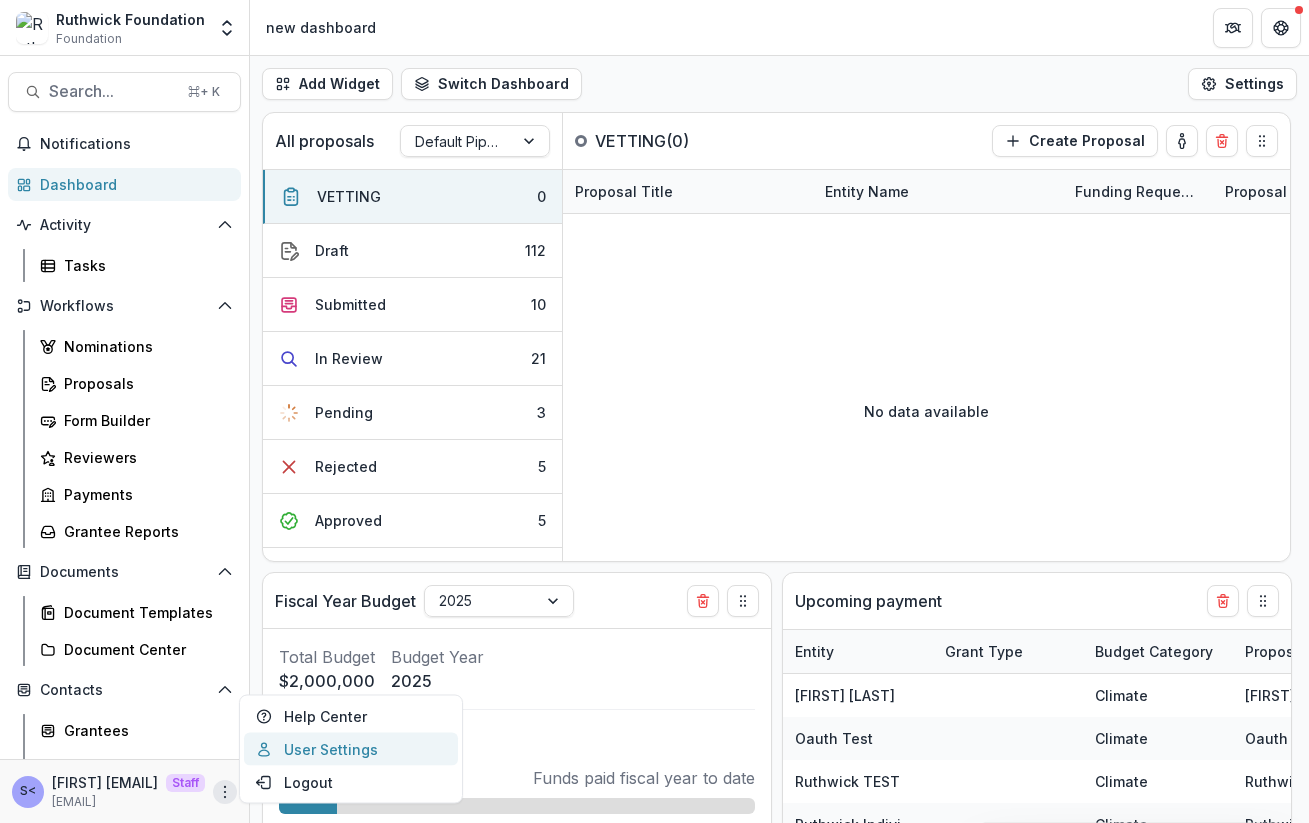 click on "User Settings" at bounding box center (351, 749) 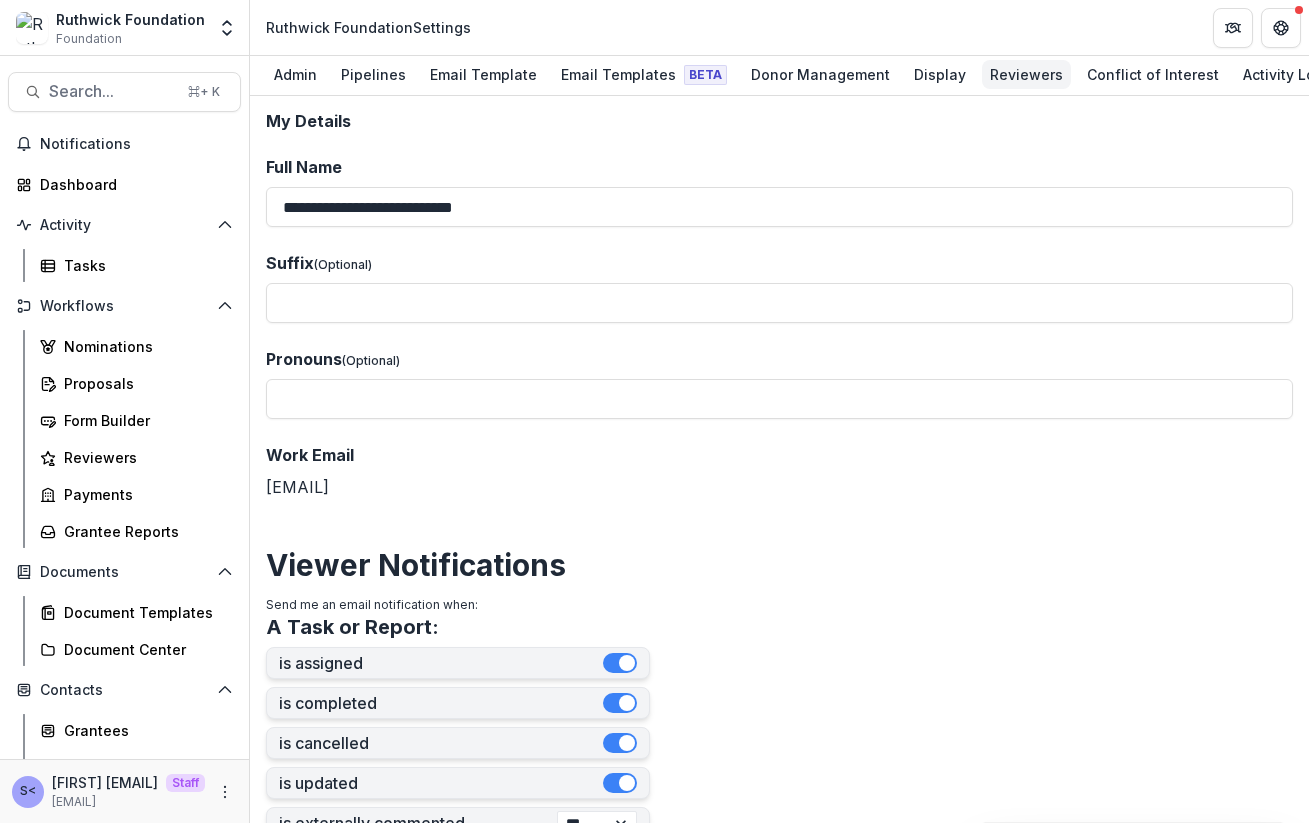 scroll, scrollTop: 0, scrollLeft: 0, axis: both 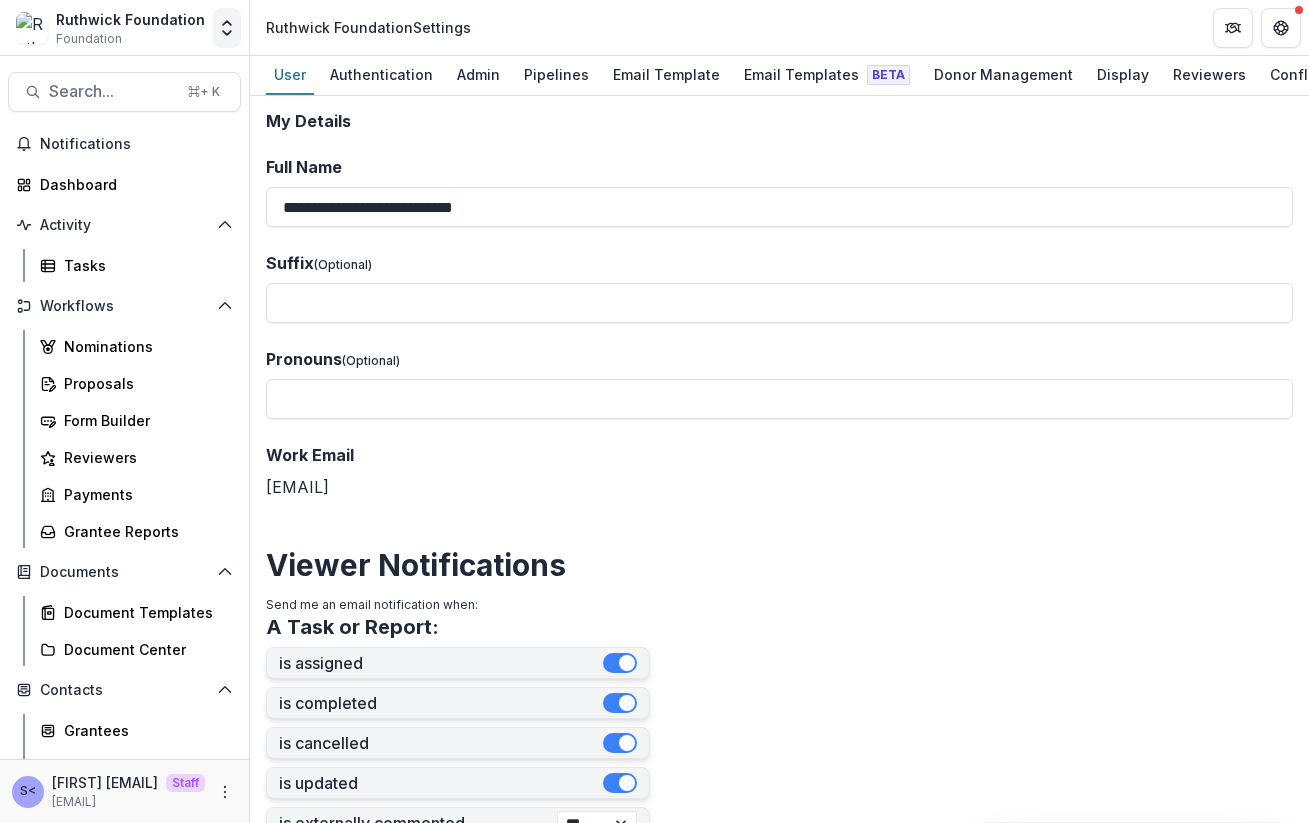 click 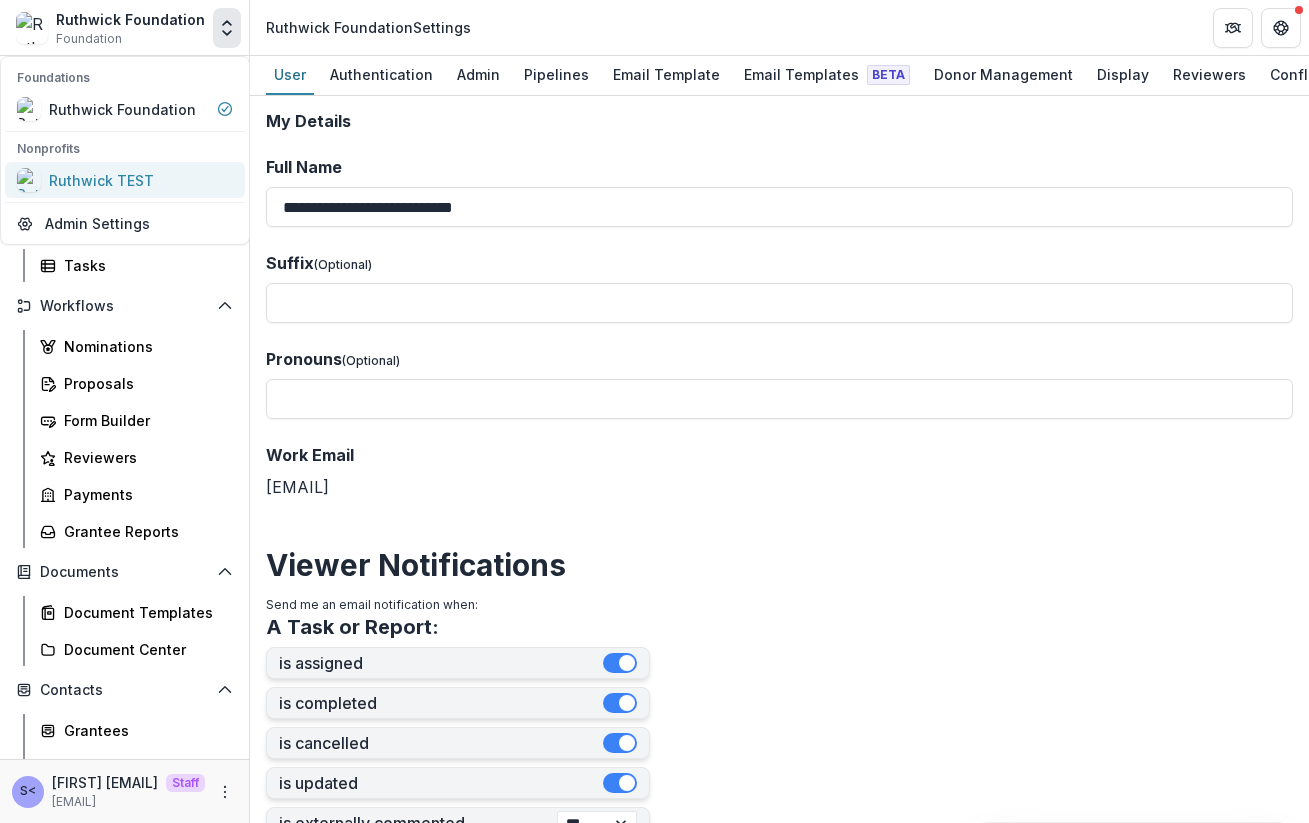 click on "Ruthwick TEST" at bounding box center (125, 180) 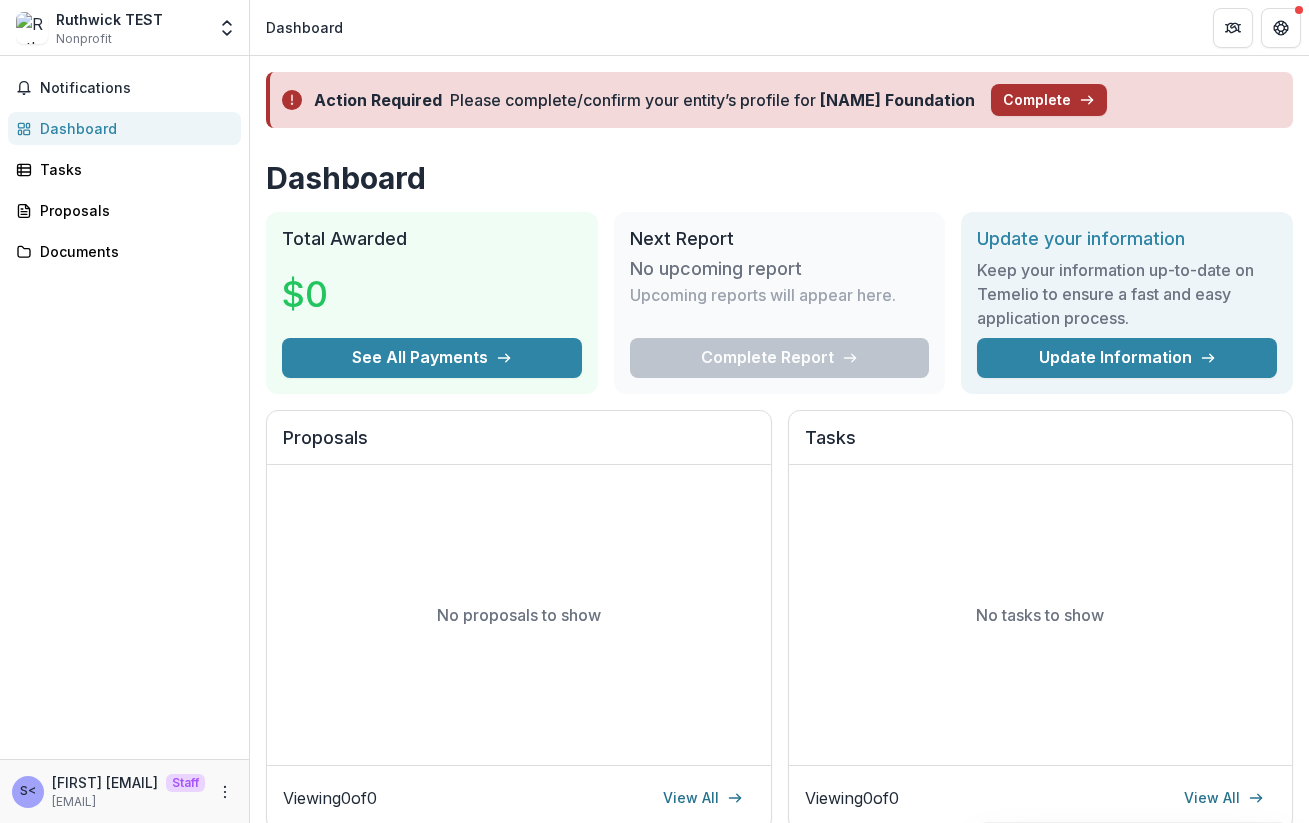 click on "Complete" at bounding box center [1049, 100] 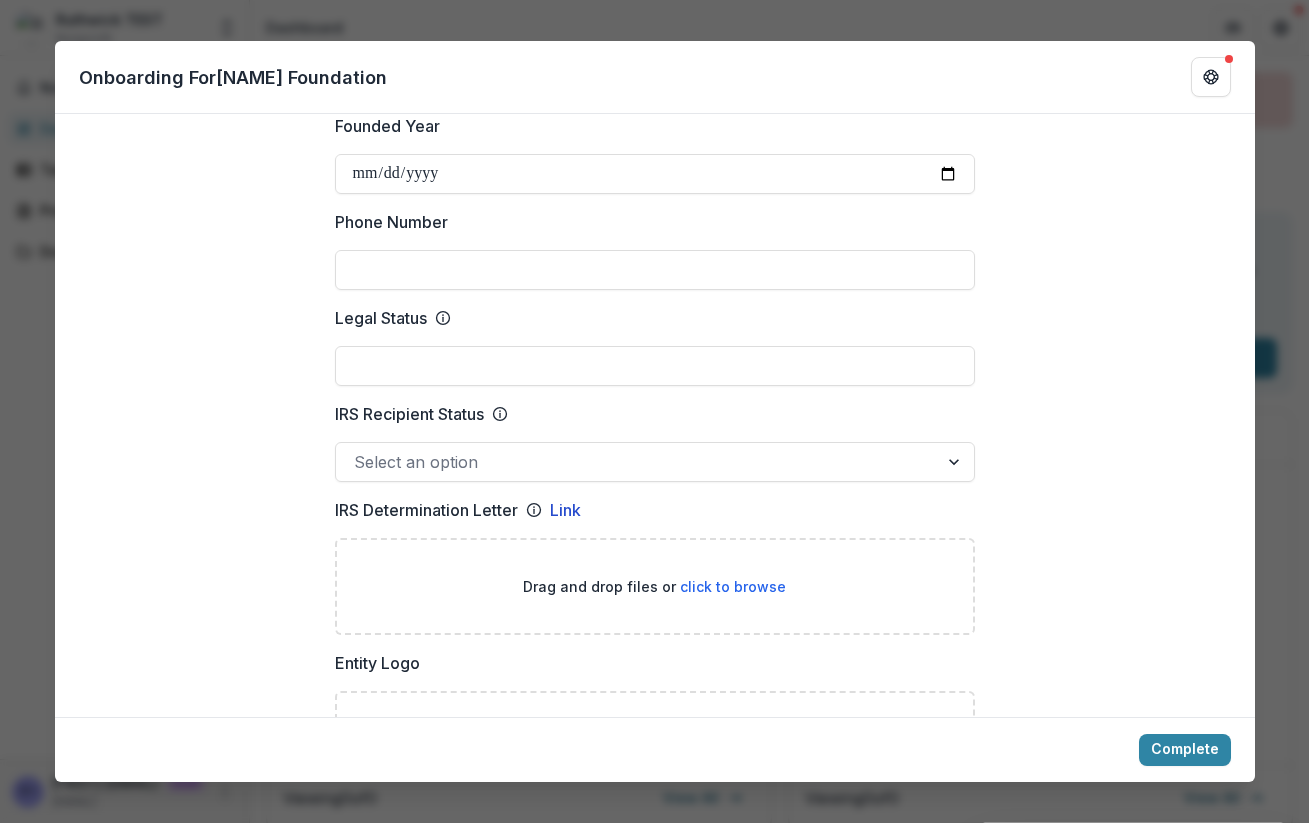 scroll, scrollTop: 834, scrollLeft: 0, axis: vertical 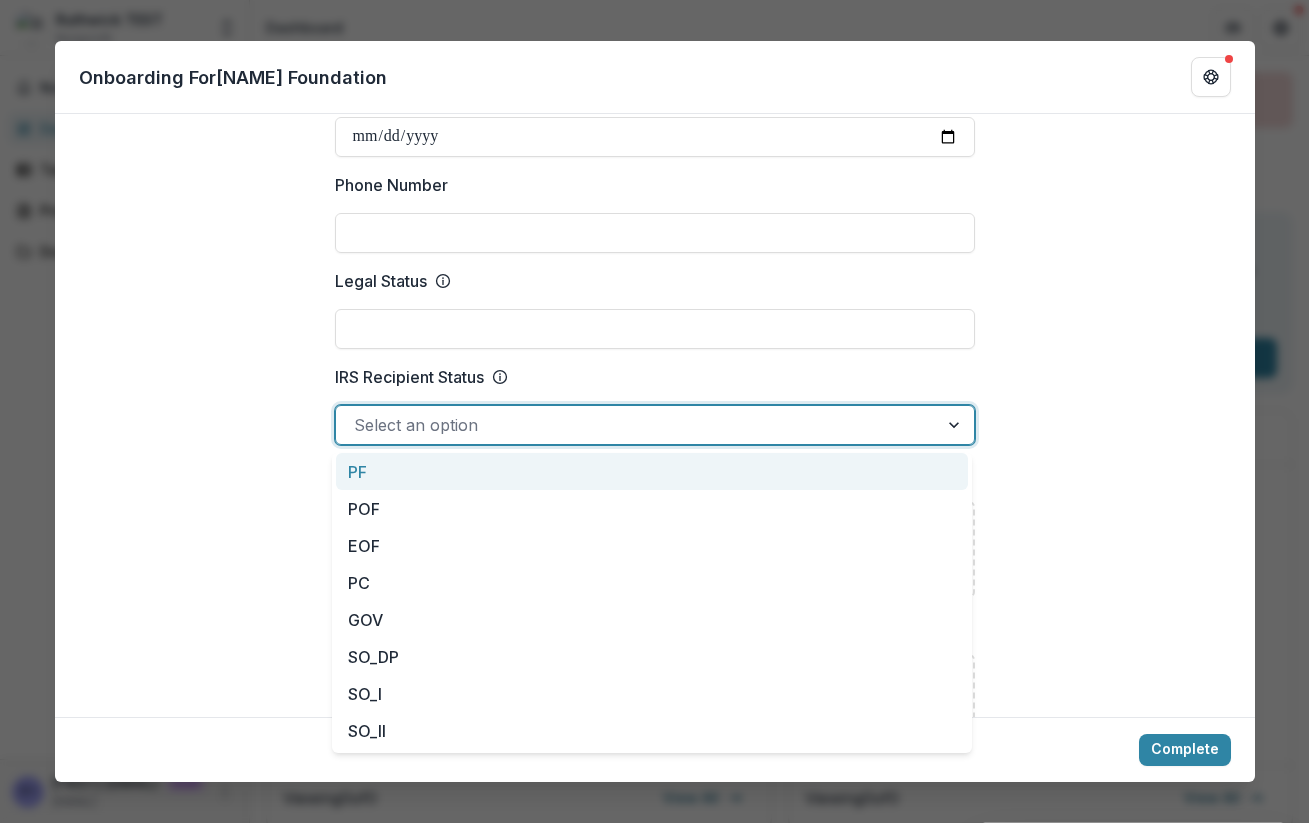 click at bounding box center [637, 425] 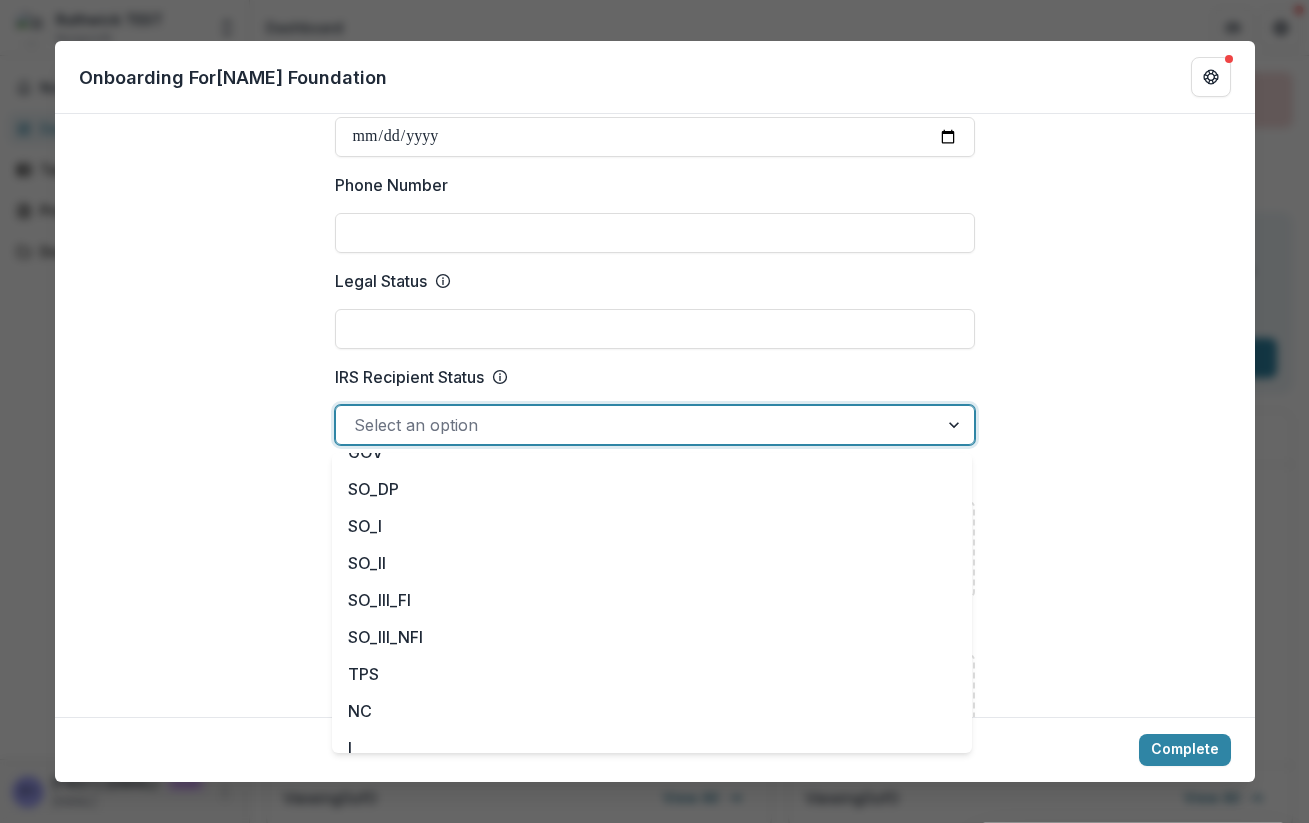 scroll, scrollTop: 181, scrollLeft: 0, axis: vertical 